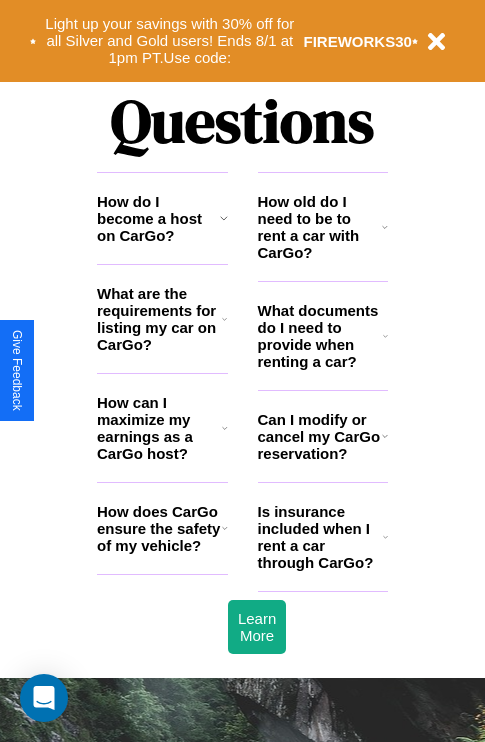 scroll, scrollTop: 2423, scrollLeft: 0, axis: vertical 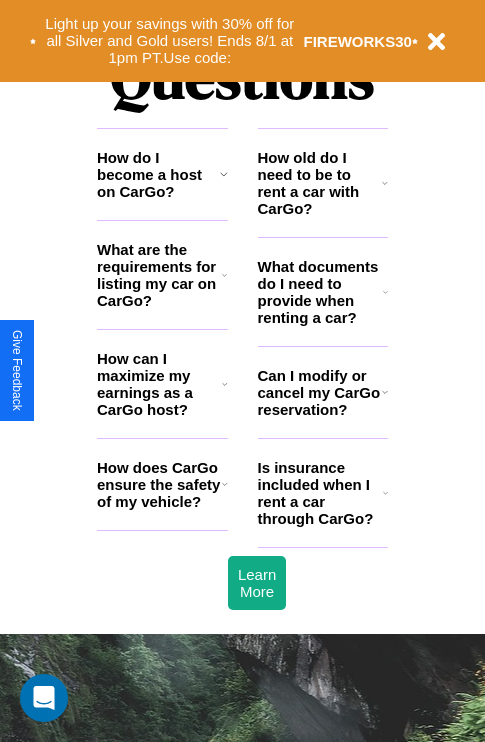 click 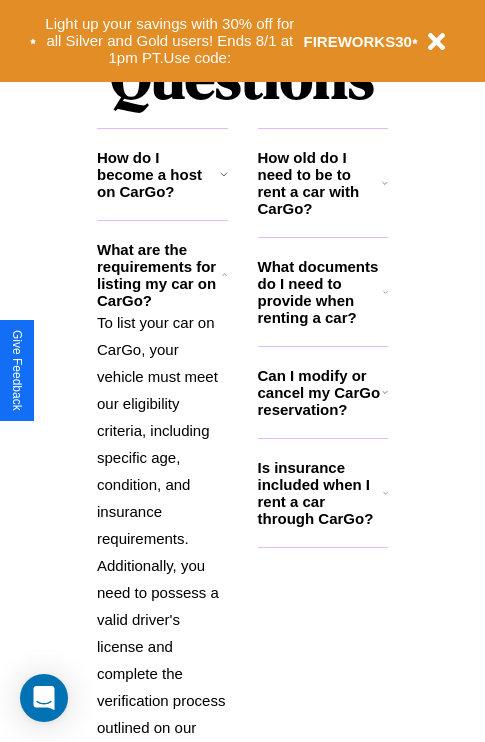 click 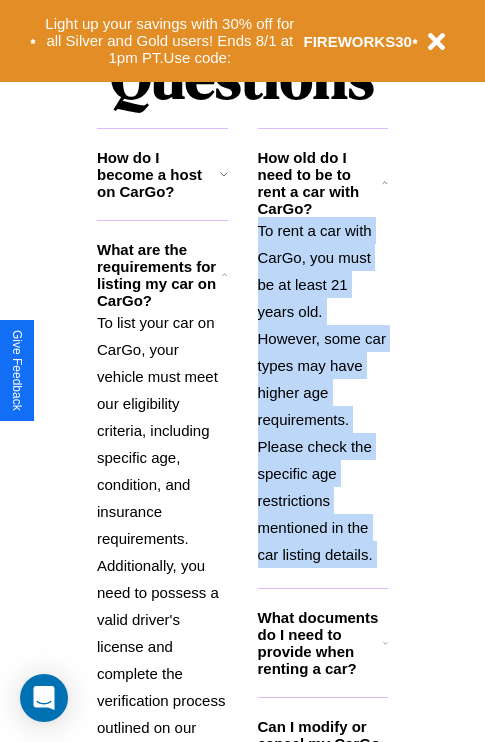 scroll, scrollTop: 2665, scrollLeft: 0, axis: vertical 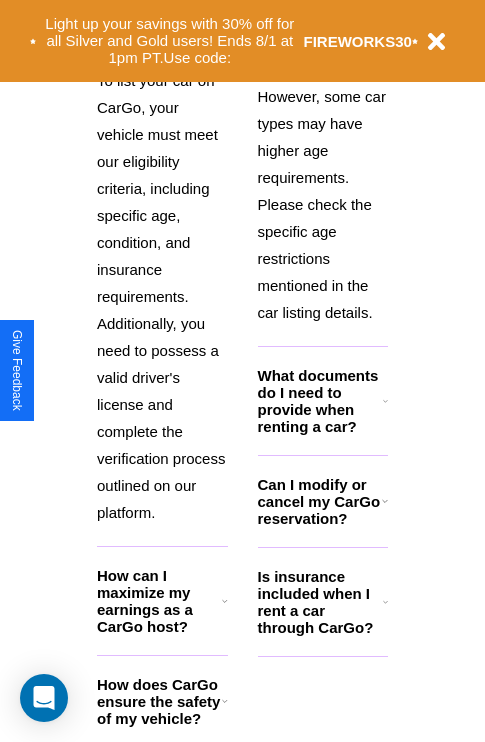 click 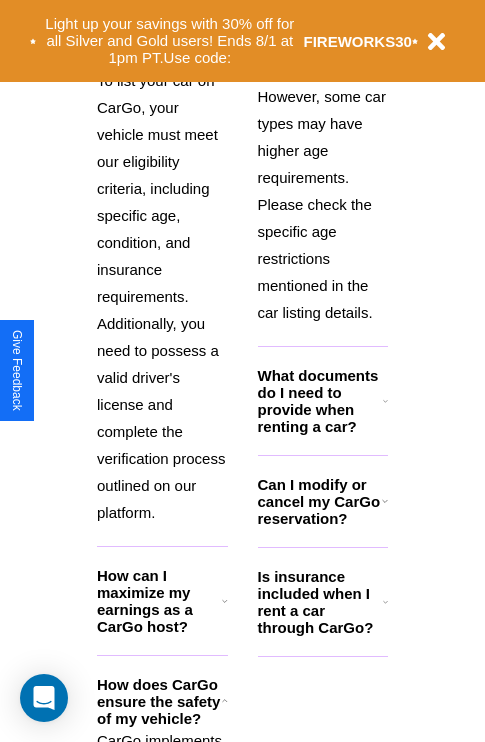 click on "To rent a car with CarGo, you must be at least 21 years old. However, some car types may have higher age requirements. Please check the specific age restrictions mentioned in the car listing details." at bounding box center (323, 150) 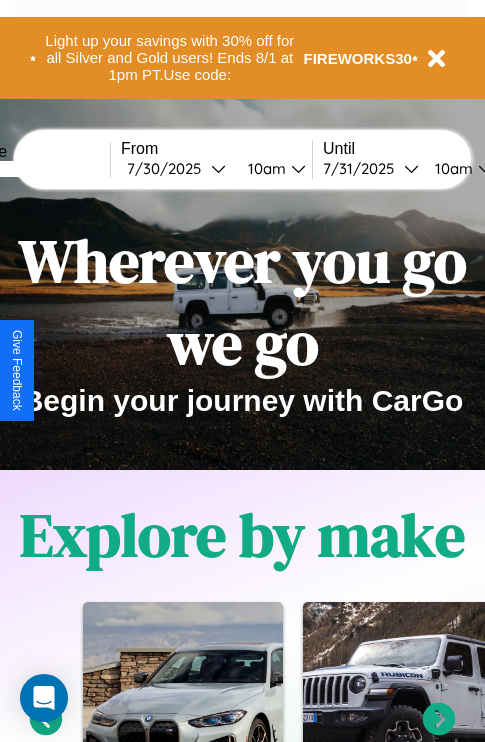 scroll, scrollTop: 0, scrollLeft: 0, axis: both 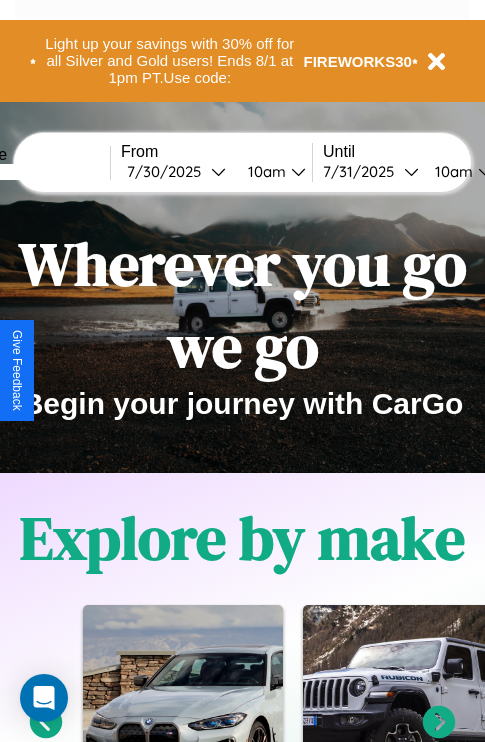 click at bounding box center (35, 172) 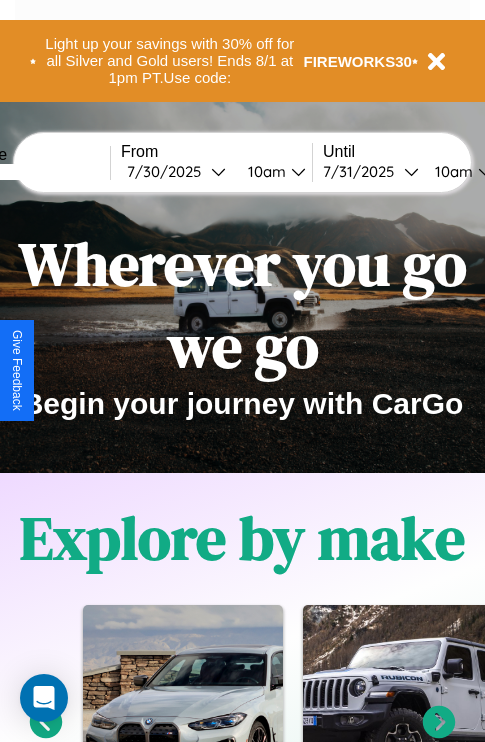 type on "****" 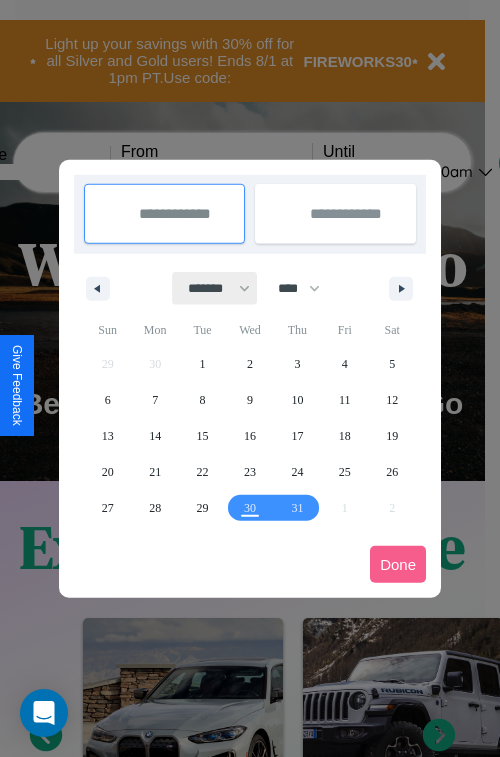 click on "******* ******** ***** ***** *** **** **** ****** ********* ******* ******** ********" at bounding box center (215, 288) 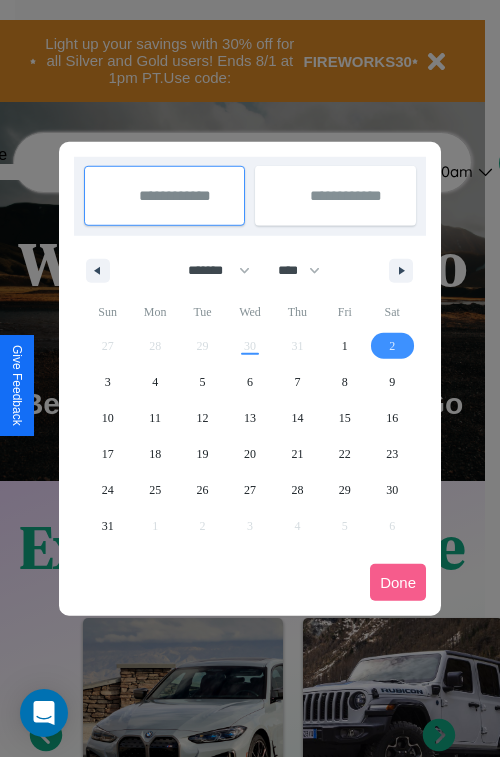 click on "2" at bounding box center [392, 346] 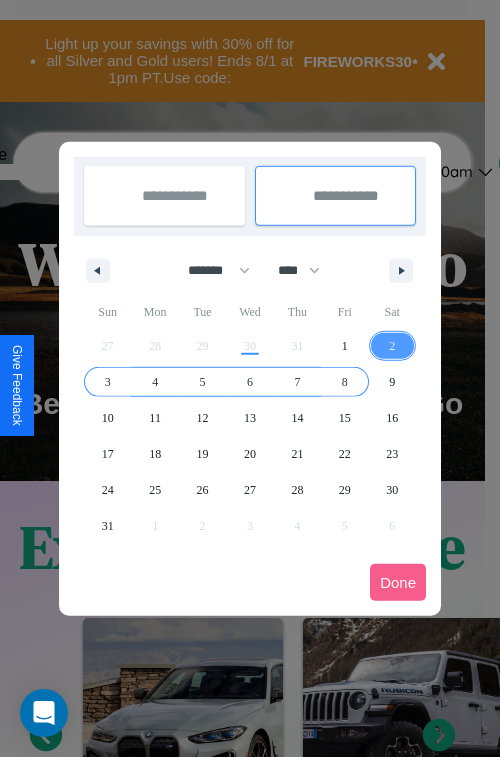 click on "8" at bounding box center [345, 382] 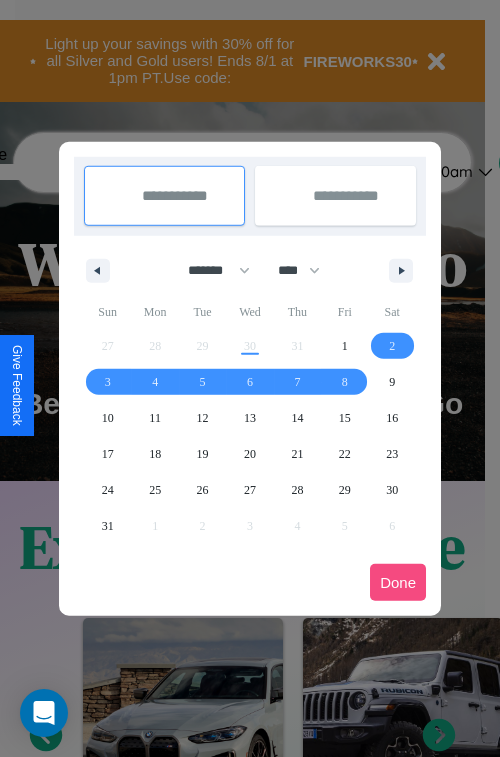 click on "Done" at bounding box center [398, 582] 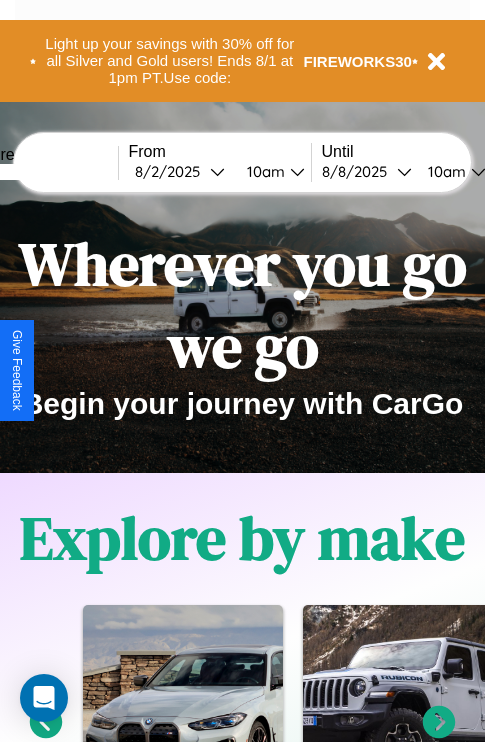 scroll, scrollTop: 0, scrollLeft: 68, axis: horizontal 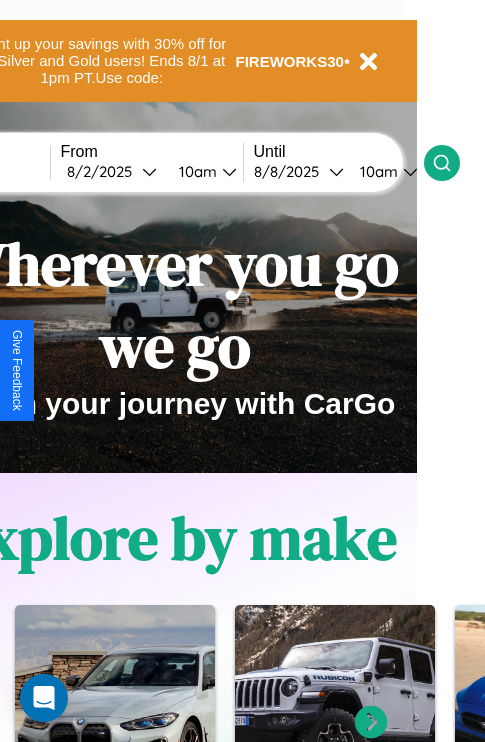 click 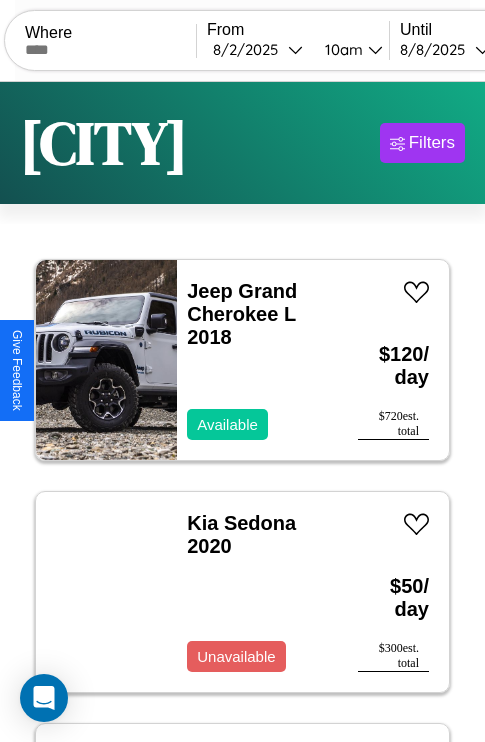scroll, scrollTop: 79, scrollLeft: 0, axis: vertical 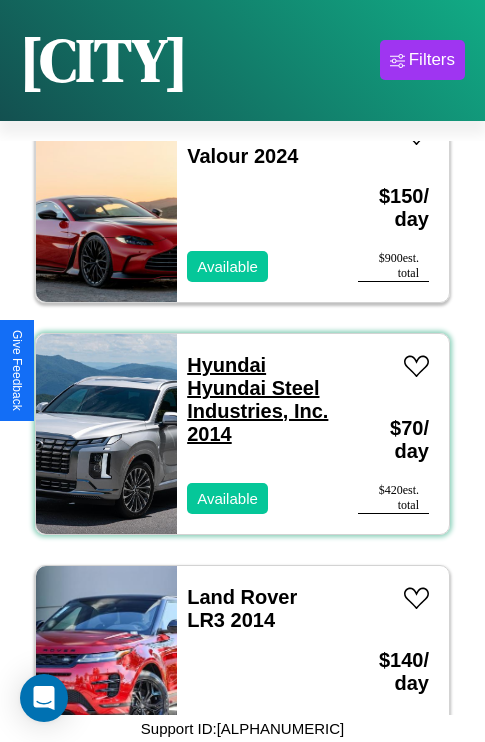 click on "Hyundai   Hyundai Steel Industries, Inc.   2014" at bounding box center [257, 399] 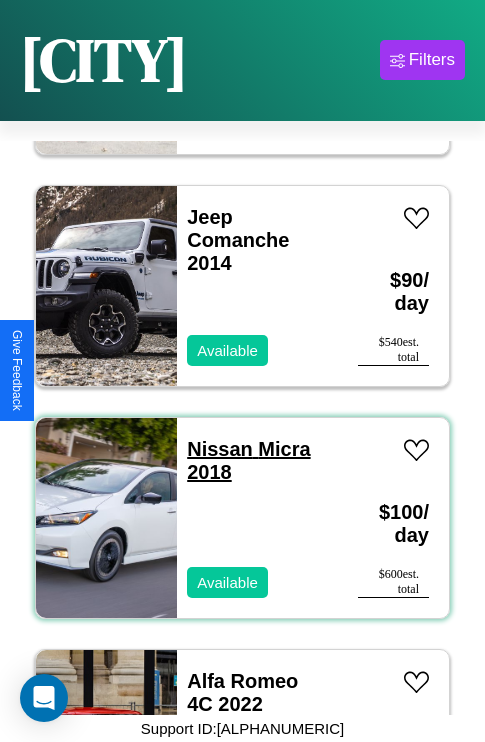 scroll, scrollTop: 2395, scrollLeft: 0, axis: vertical 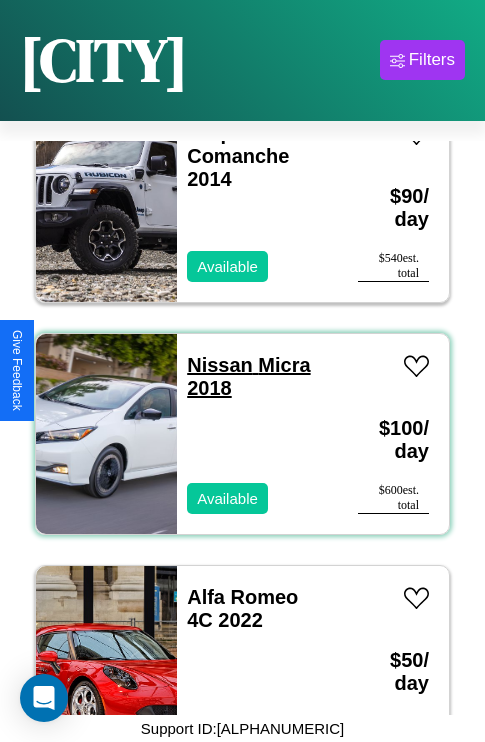 click on "Nissan   Micra   2018" at bounding box center [257, 377] 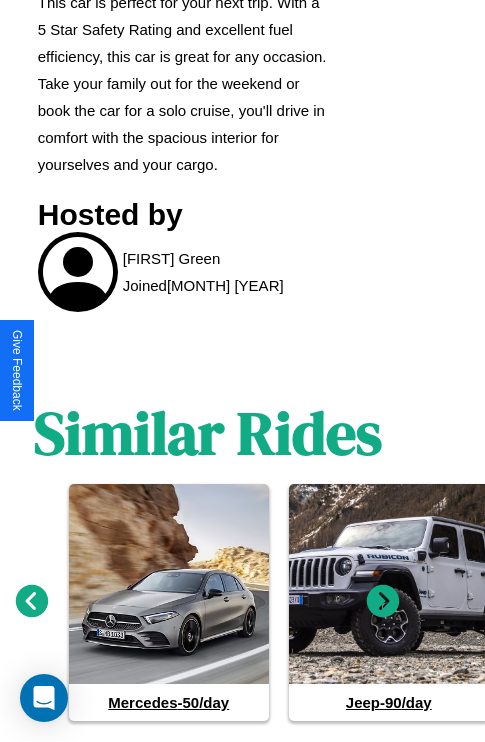 scroll, scrollTop: 1161, scrollLeft: 30, axis: both 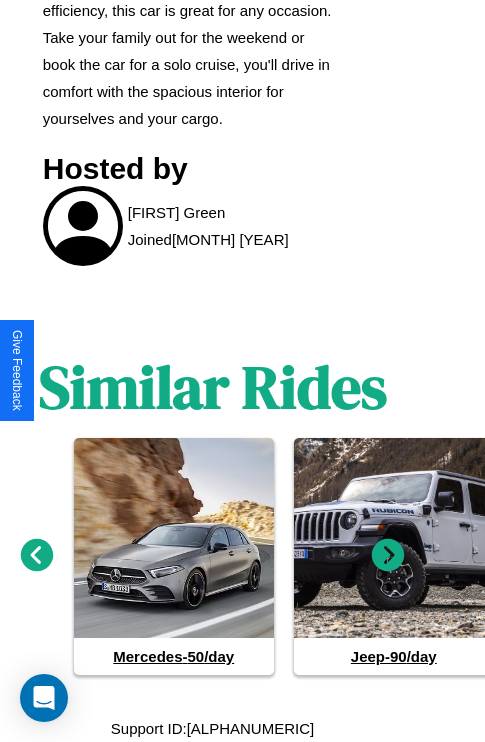 click 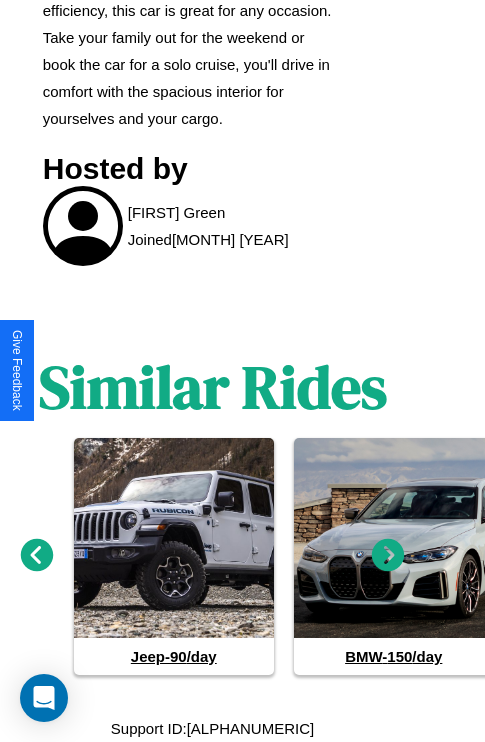 click 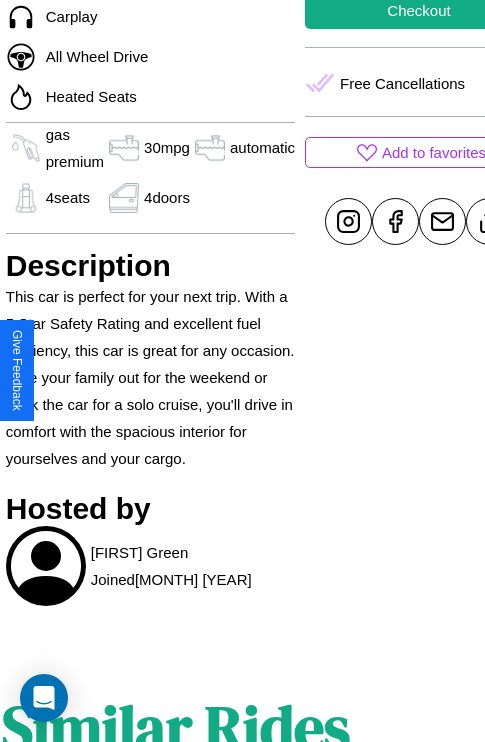 scroll, scrollTop: 461, scrollLeft: 107, axis: both 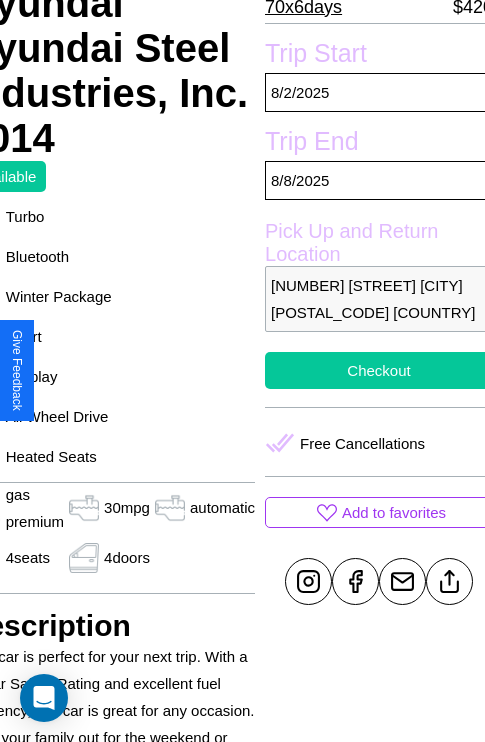 click on "Checkout" at bounding box center [379, 370] 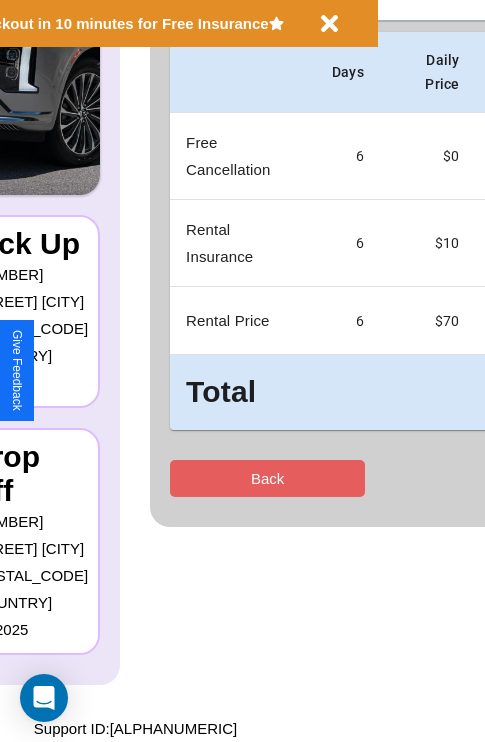scroll, scrollTop: 0, scrollLeft: 0, axis: both 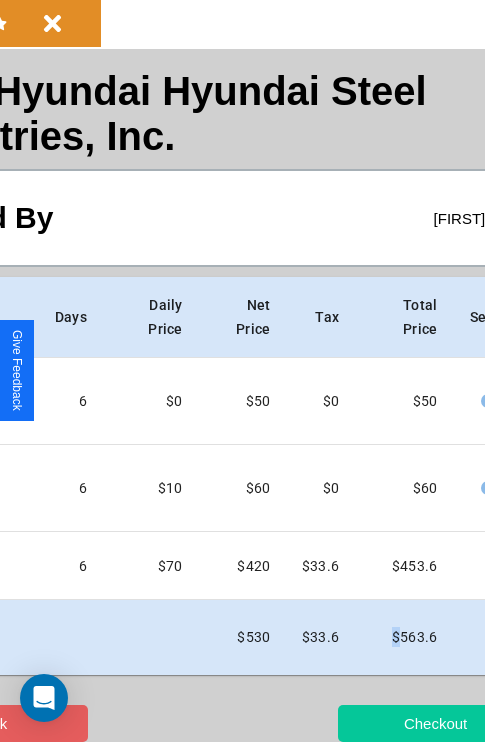 click on "Checkout" at bounding box center (435, 723) 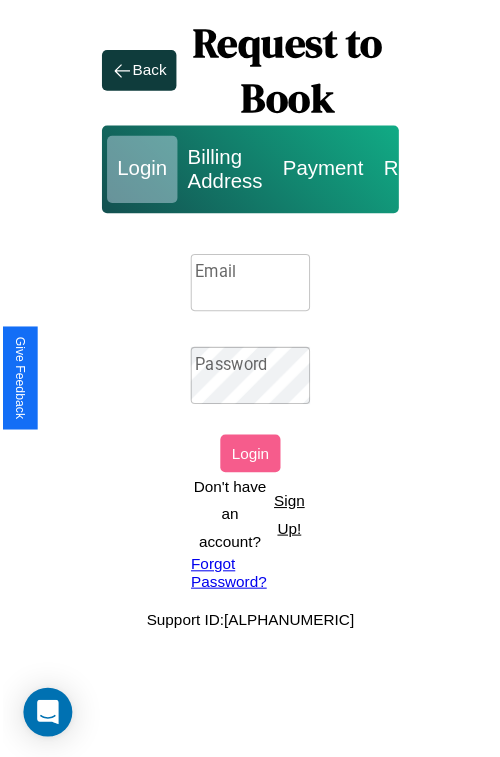 scroll, scrollTop: 0, scrollLeft: 0, axis: both 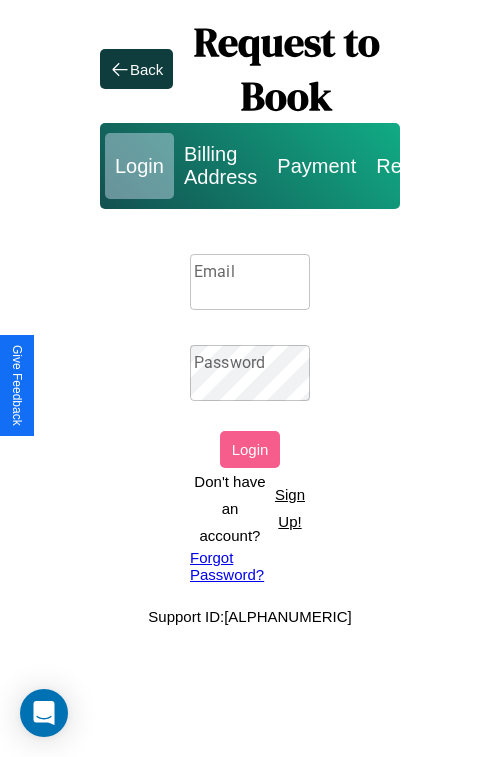 click on "Sign Up!" at bounding box center [290, 508] 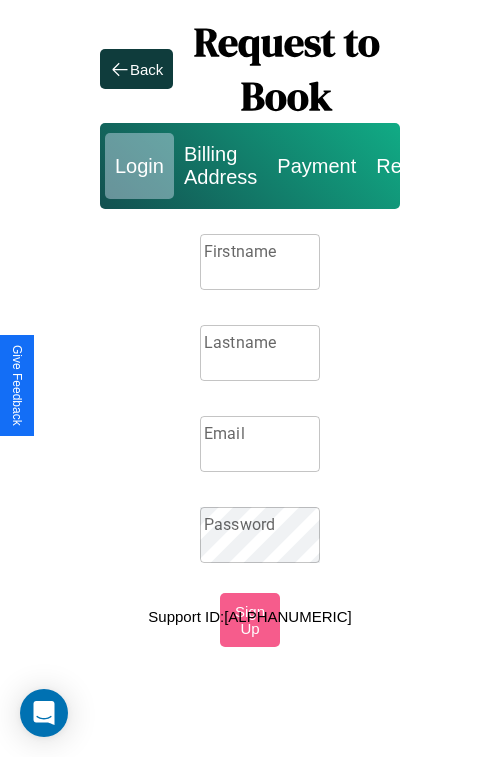 click on "Firstname" at bounding box center [260, 262] 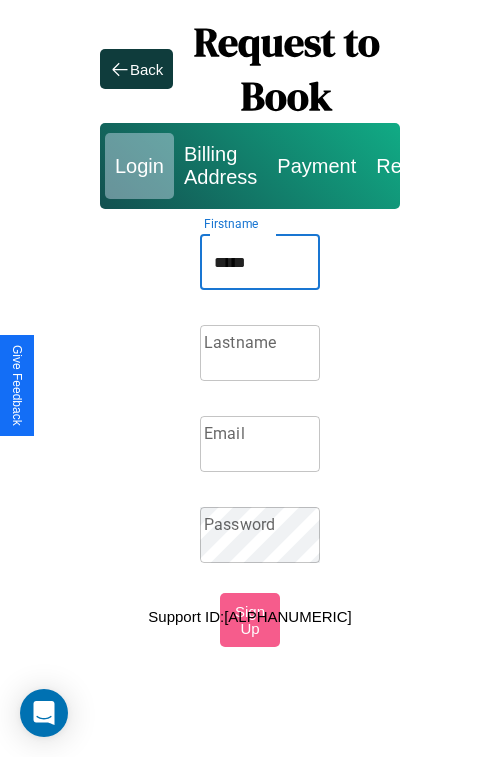 type on "*****" 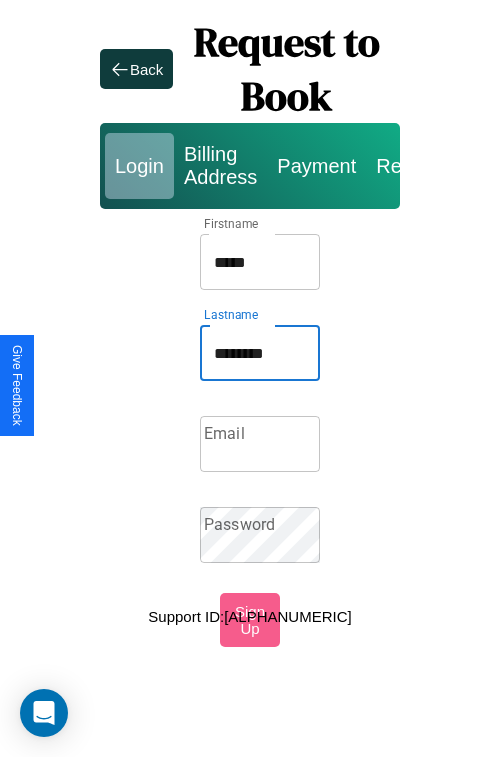 type on "********" 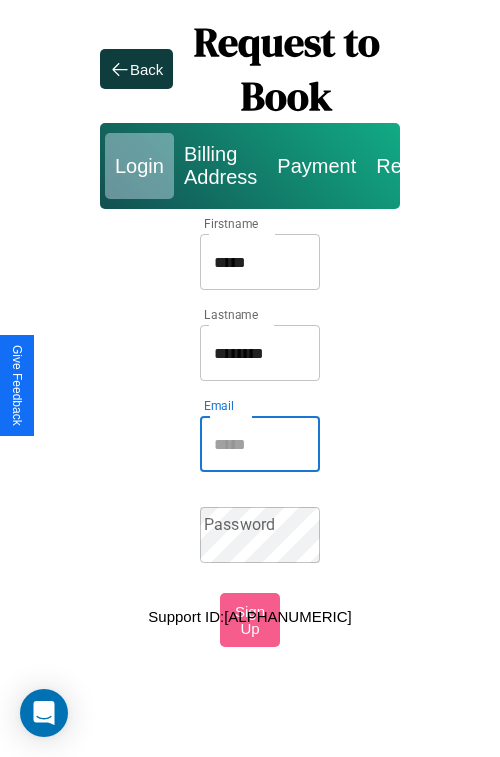 click on "Email" at bounding box center [260, 444] 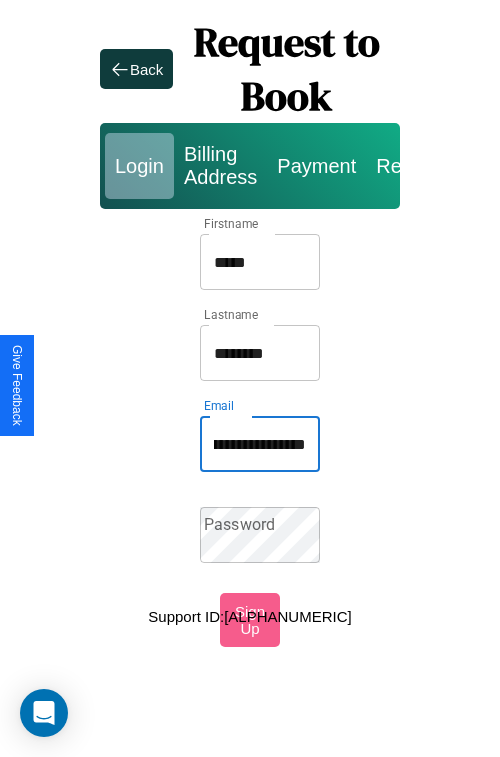 scroll, scrollTop: 0, scrollLeft: 121, axis: horizontal 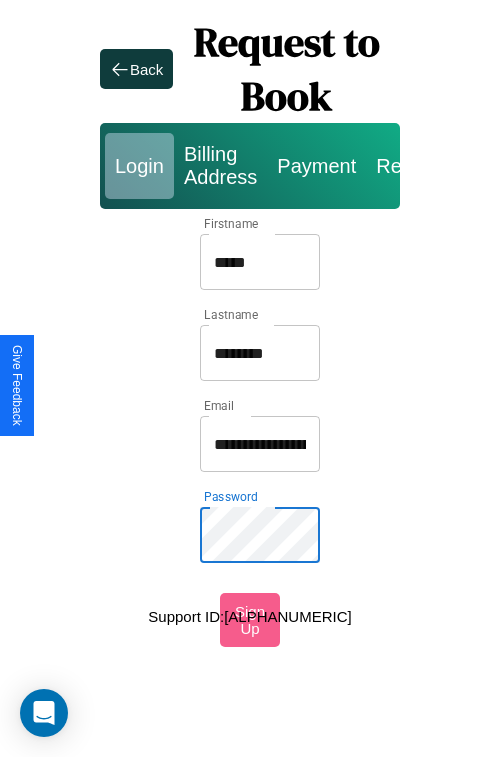 click on "*****" at bounding box center (260, 262) 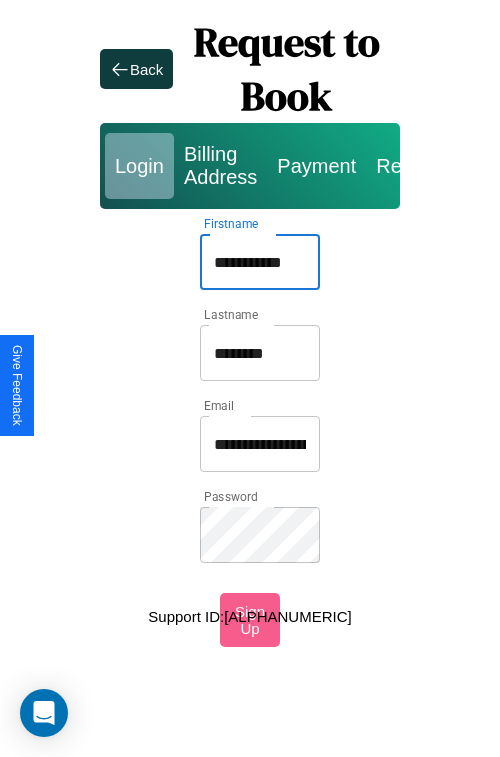 type on "**********" 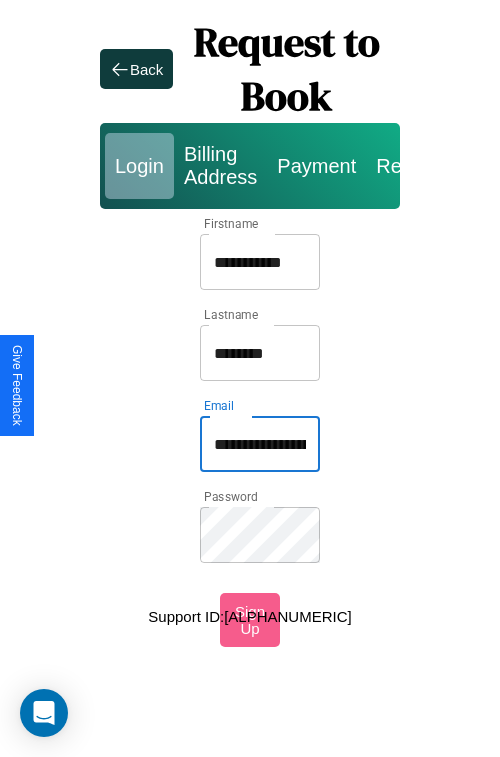 type on "**********" 